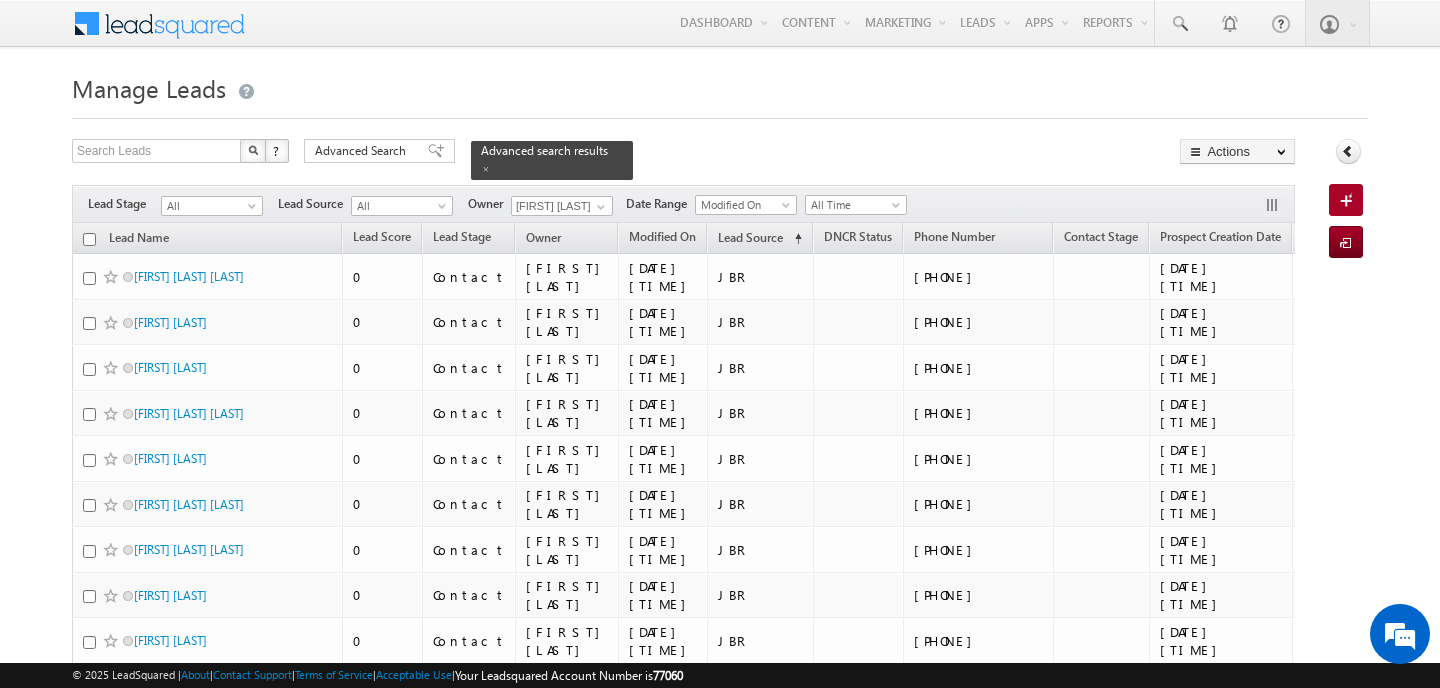 scroll, scrollTop: 0, scrollLeft: 0, axis: both 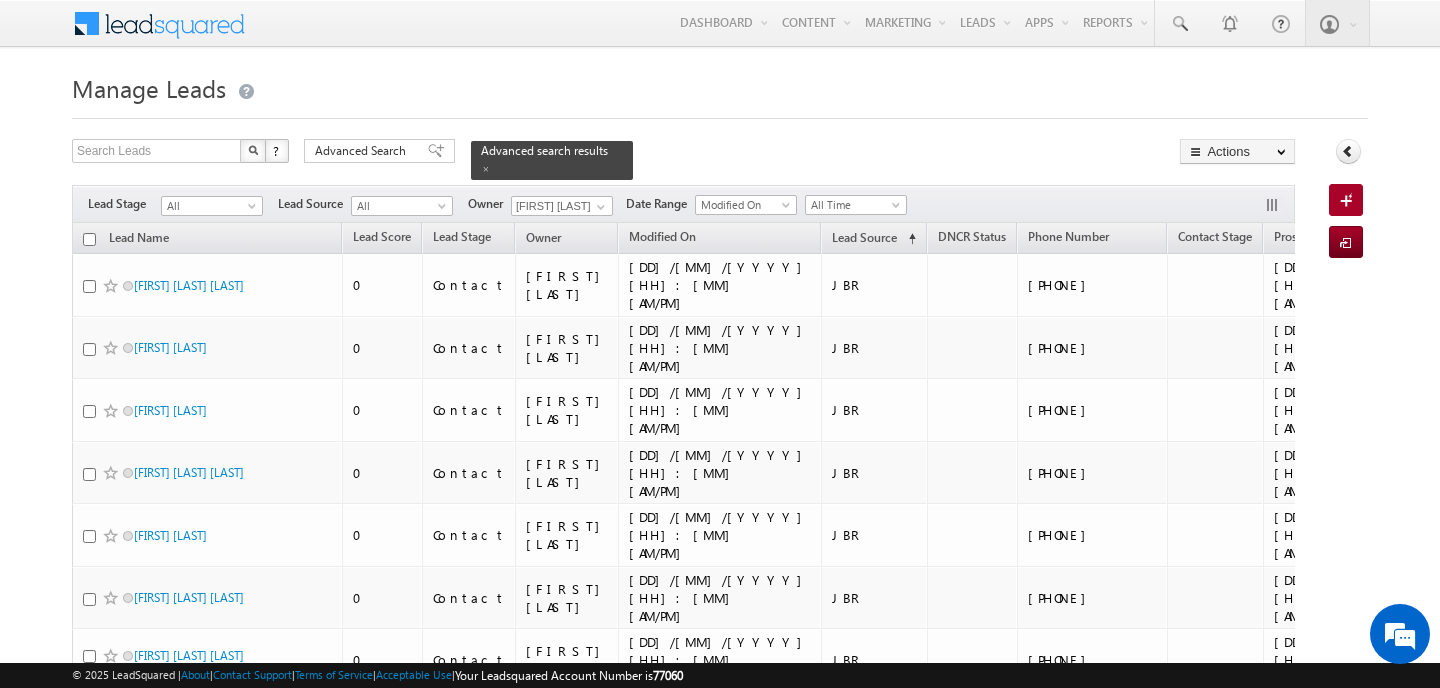 click on "Lead Name" at bounding box center [207, 238] 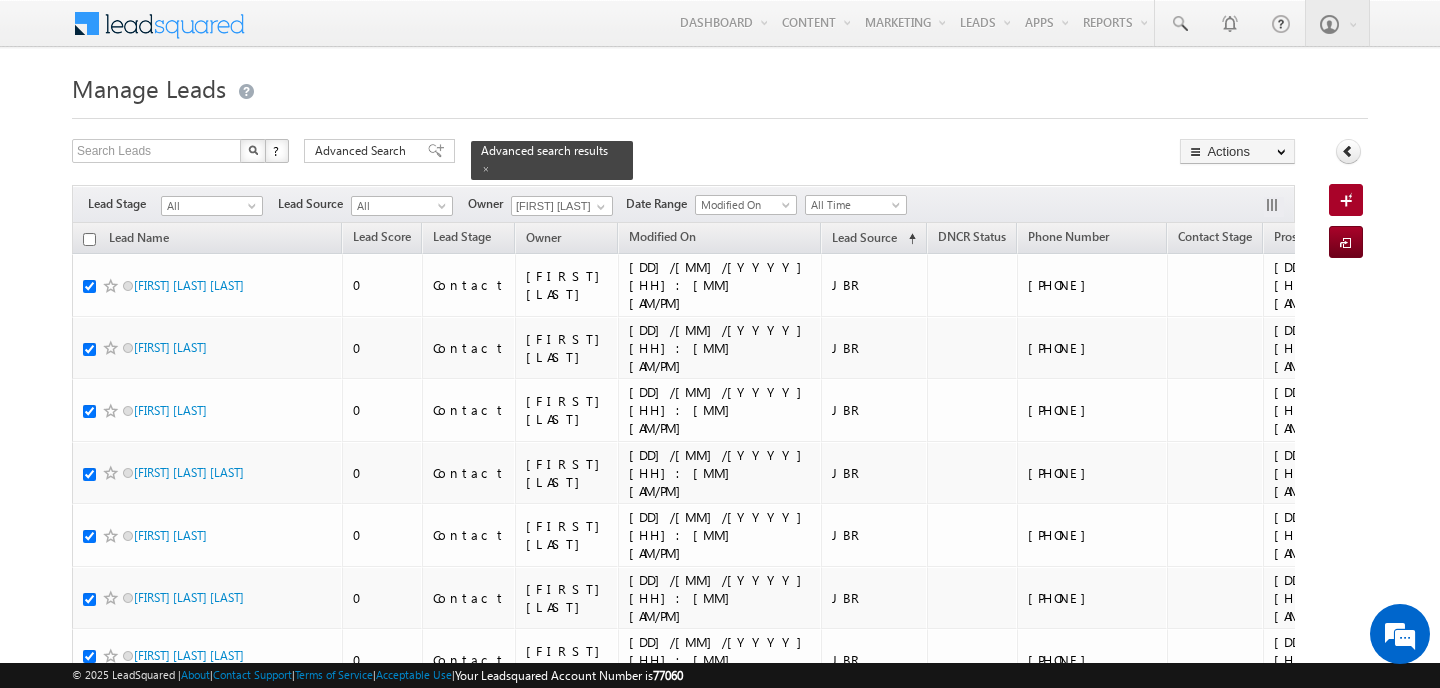 checkbox on "true" 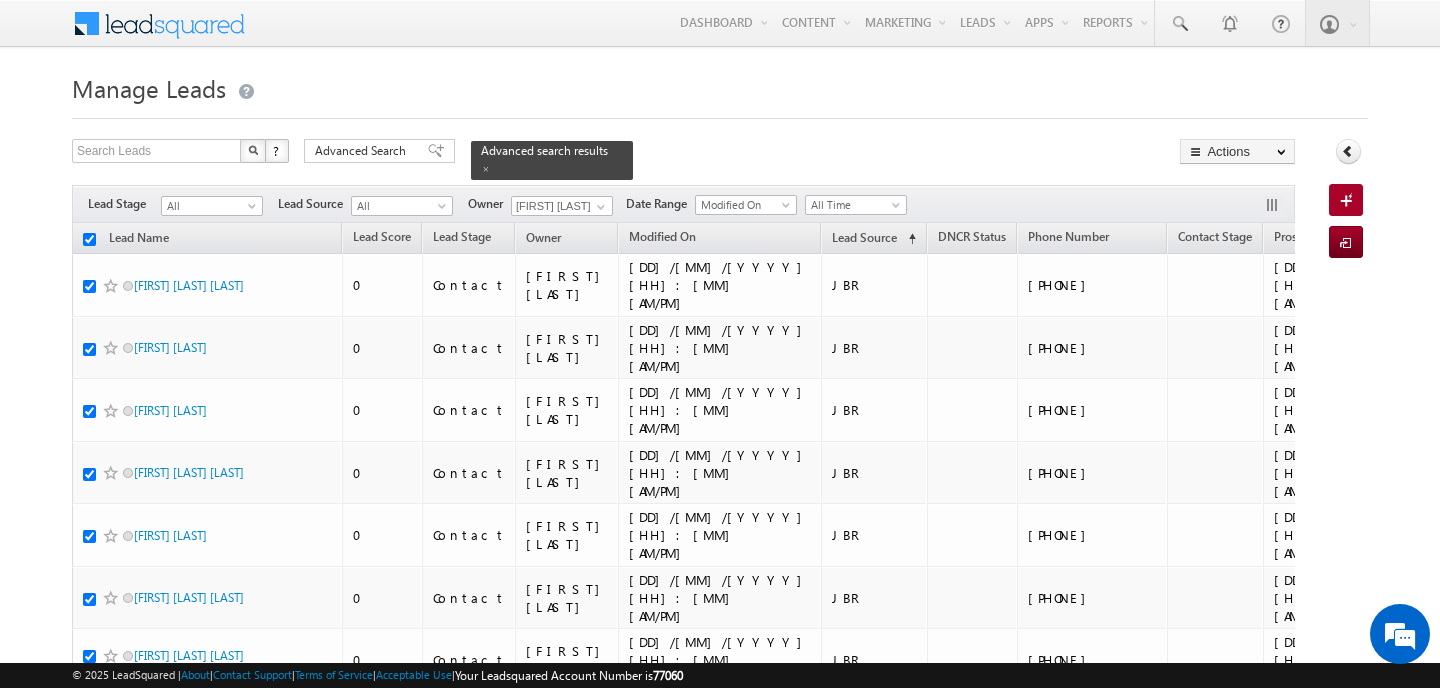 checkbox on "true" 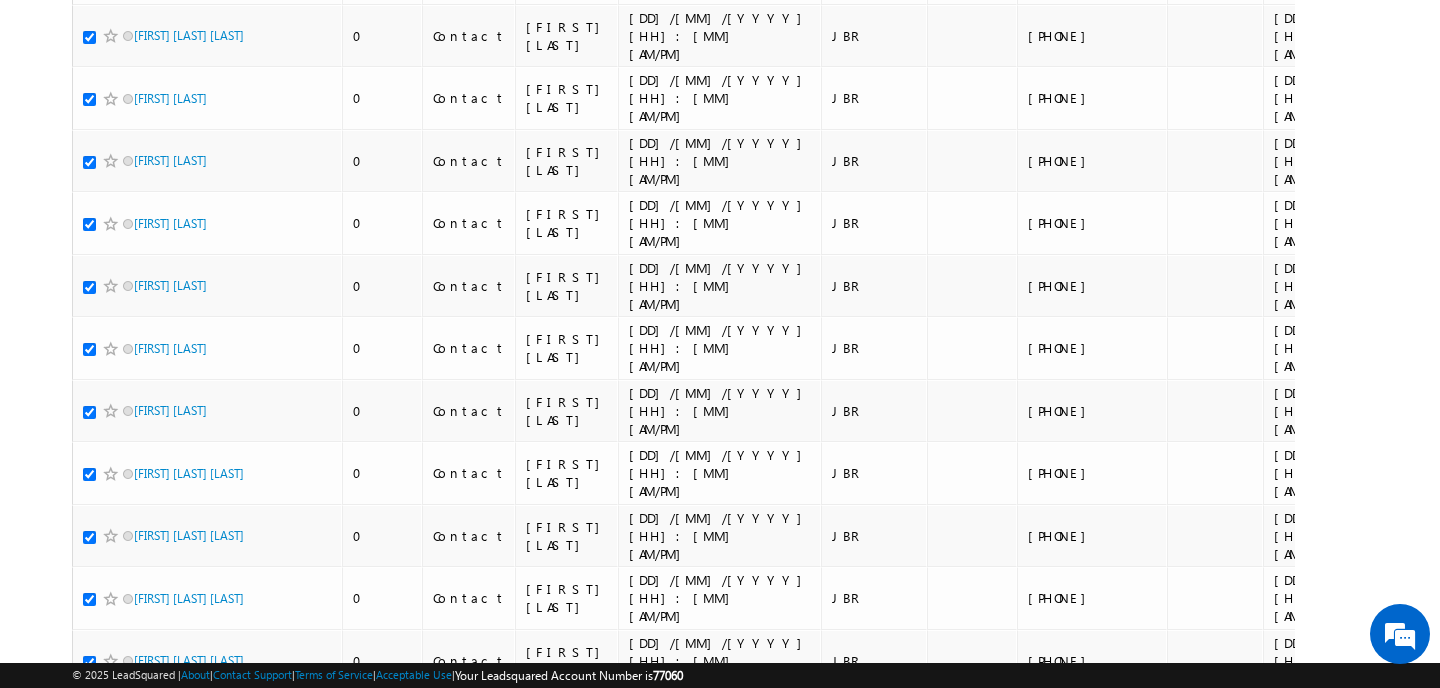 scroll, scrollTop: 0, scrollLeft: 0, axis: both 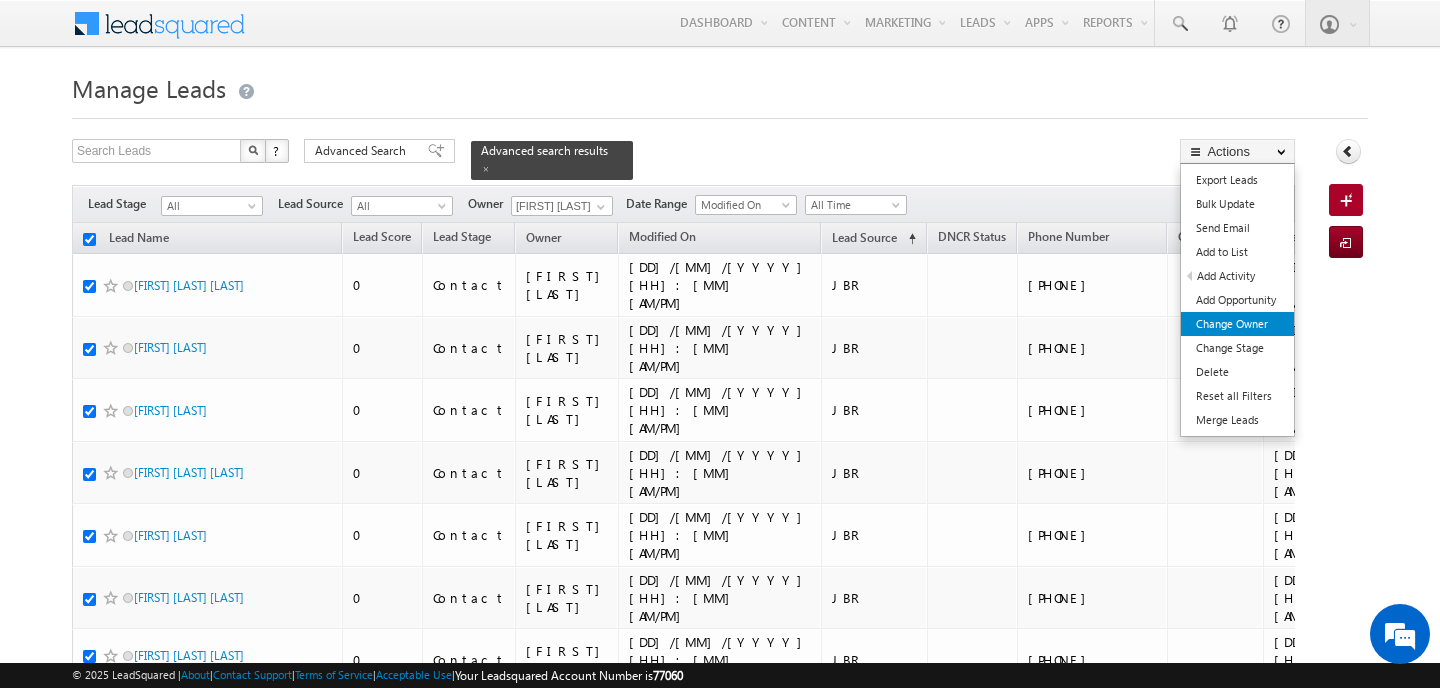 click on "Change Owner" at bounding box center (1237, 324) 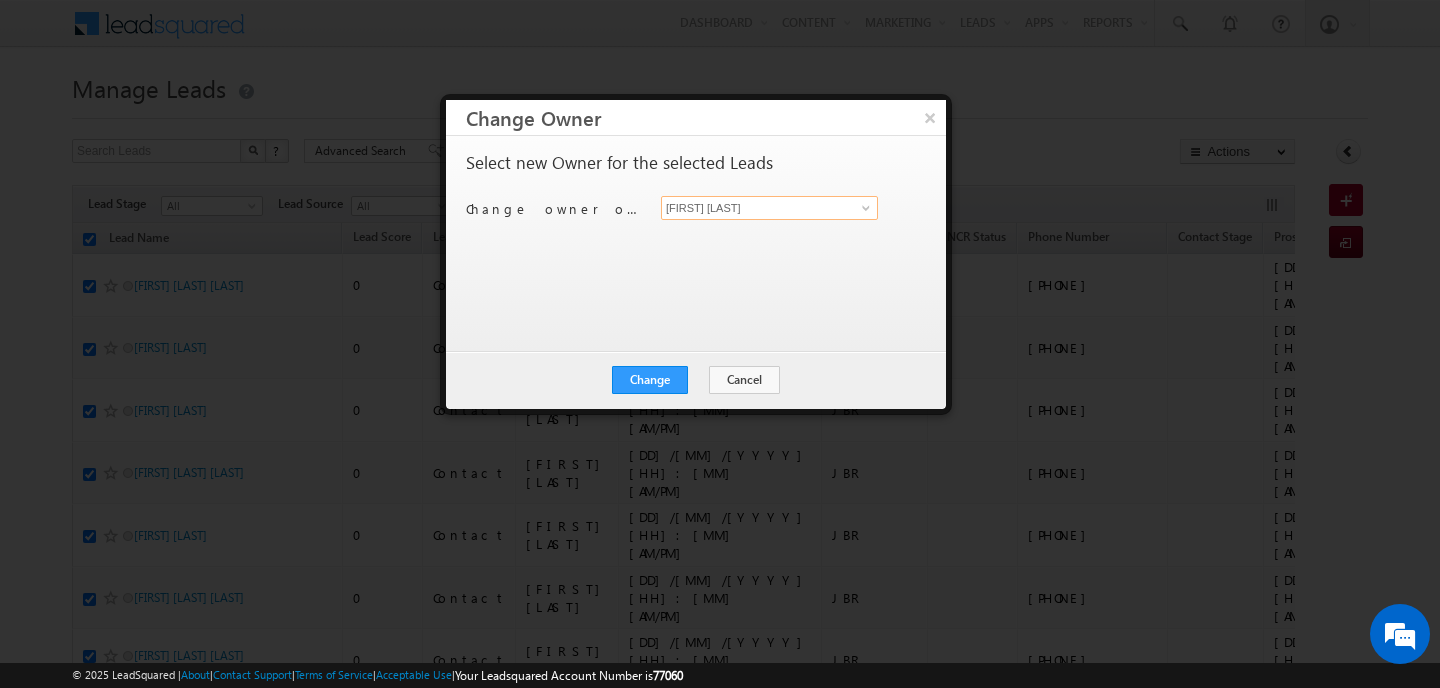 click on "[FIRST] [LAST]" at bounding box center [769, 208] 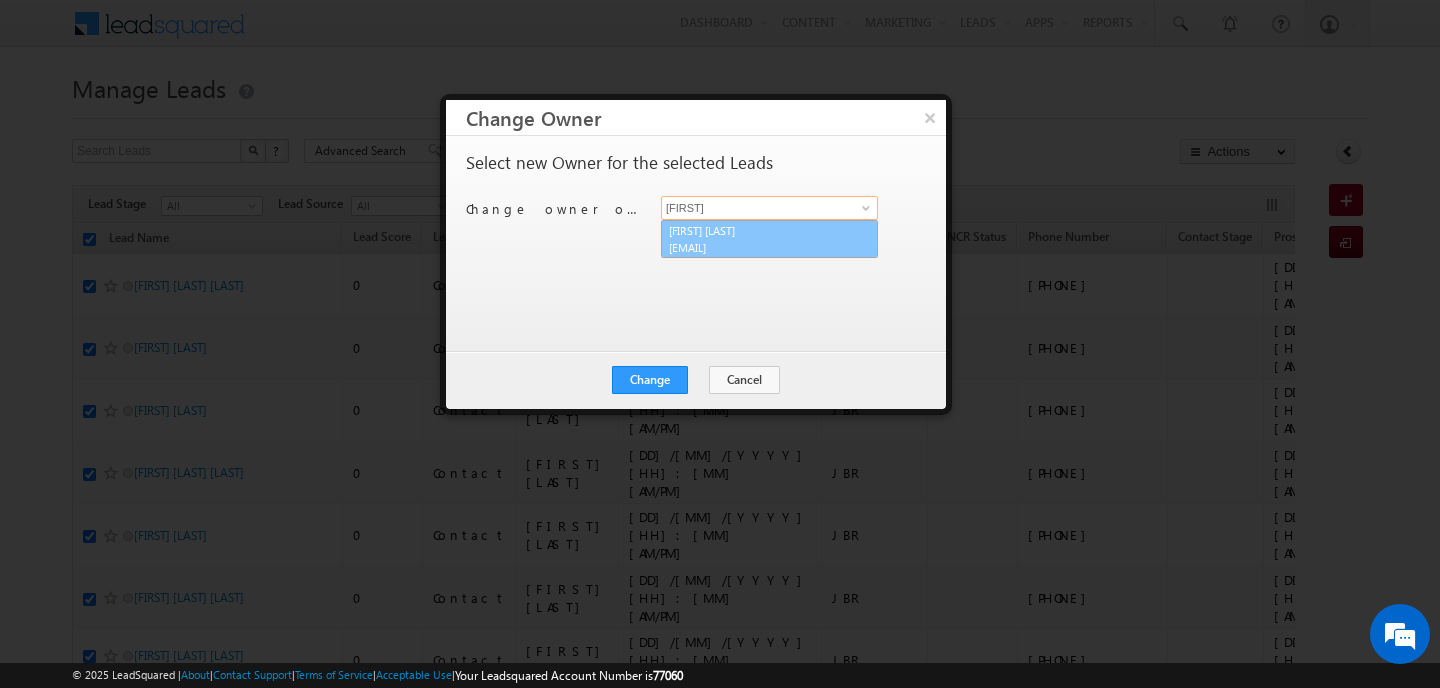 click on "[EMAIL]" at bounding box center (759, 247) 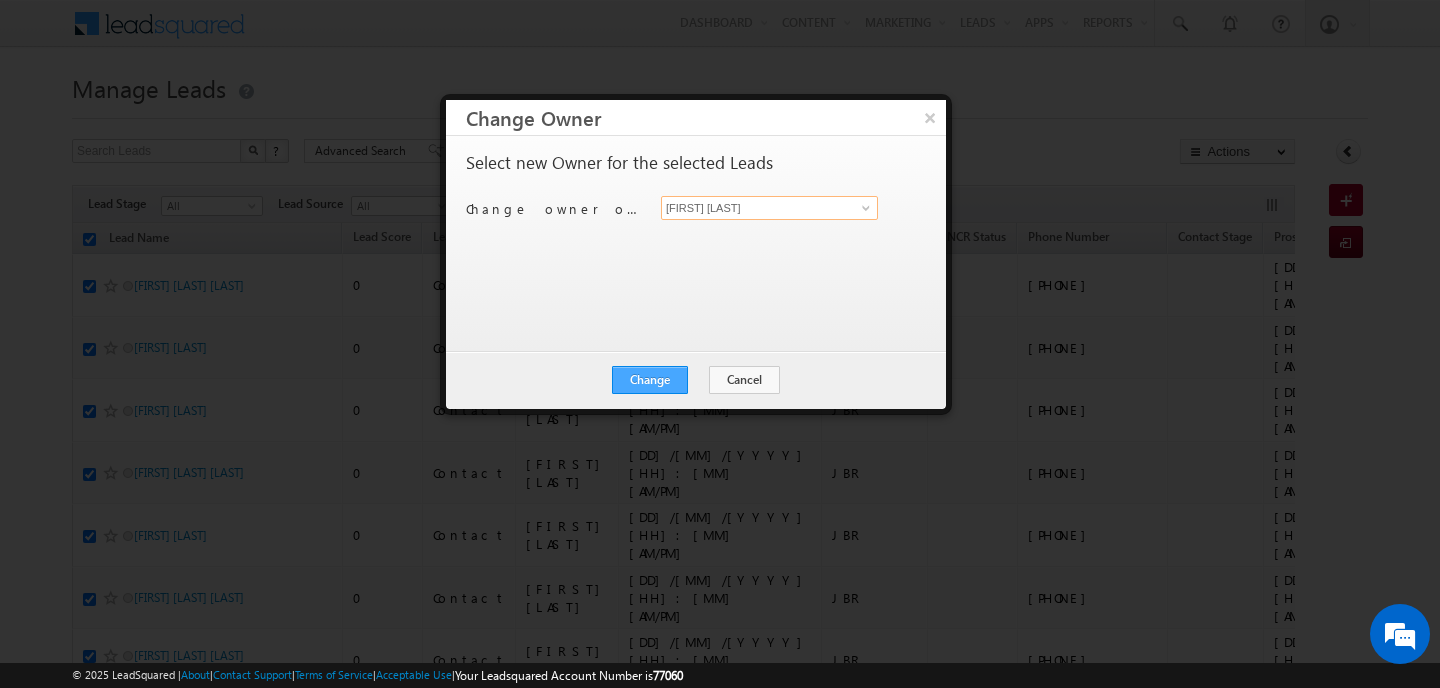type on "[FIRST] [LAST]" 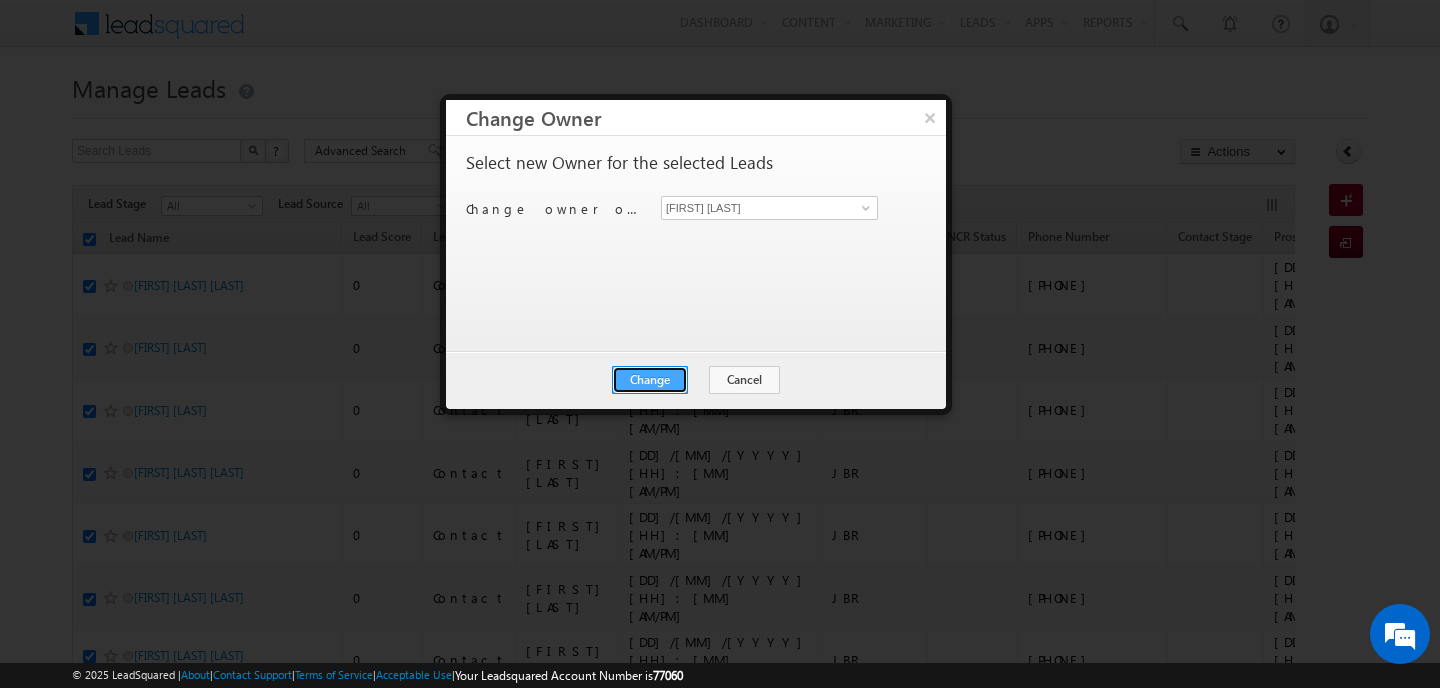 click on "Change" at bounding box center (650, 380) 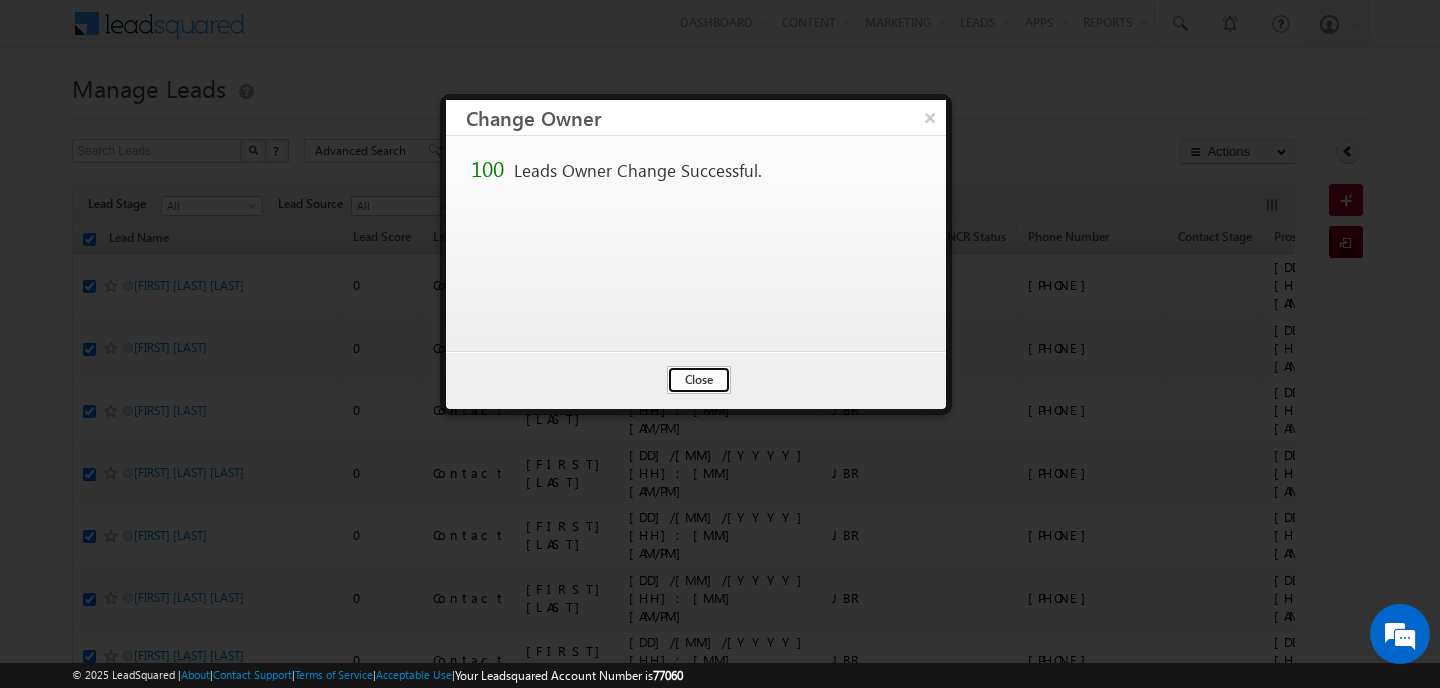 click on "Close" at bounding box center (699, 380) 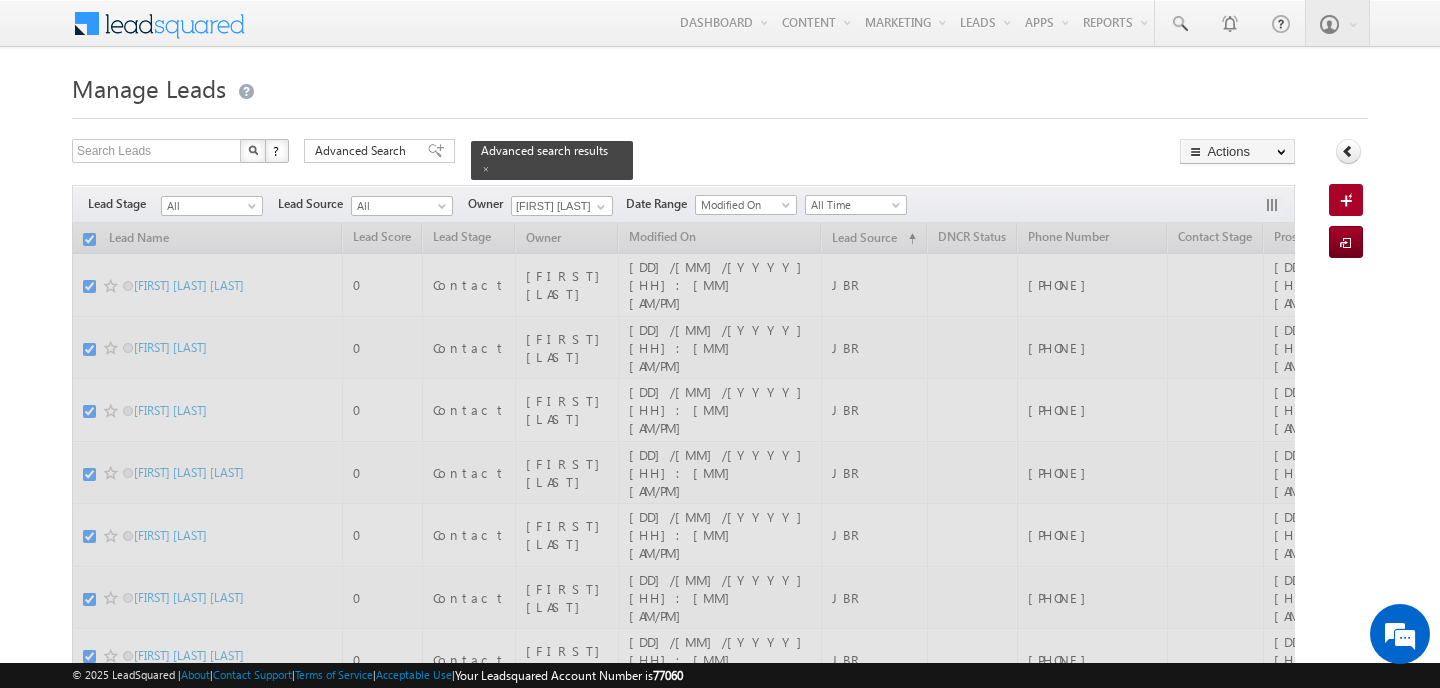 checkbox on "false" 